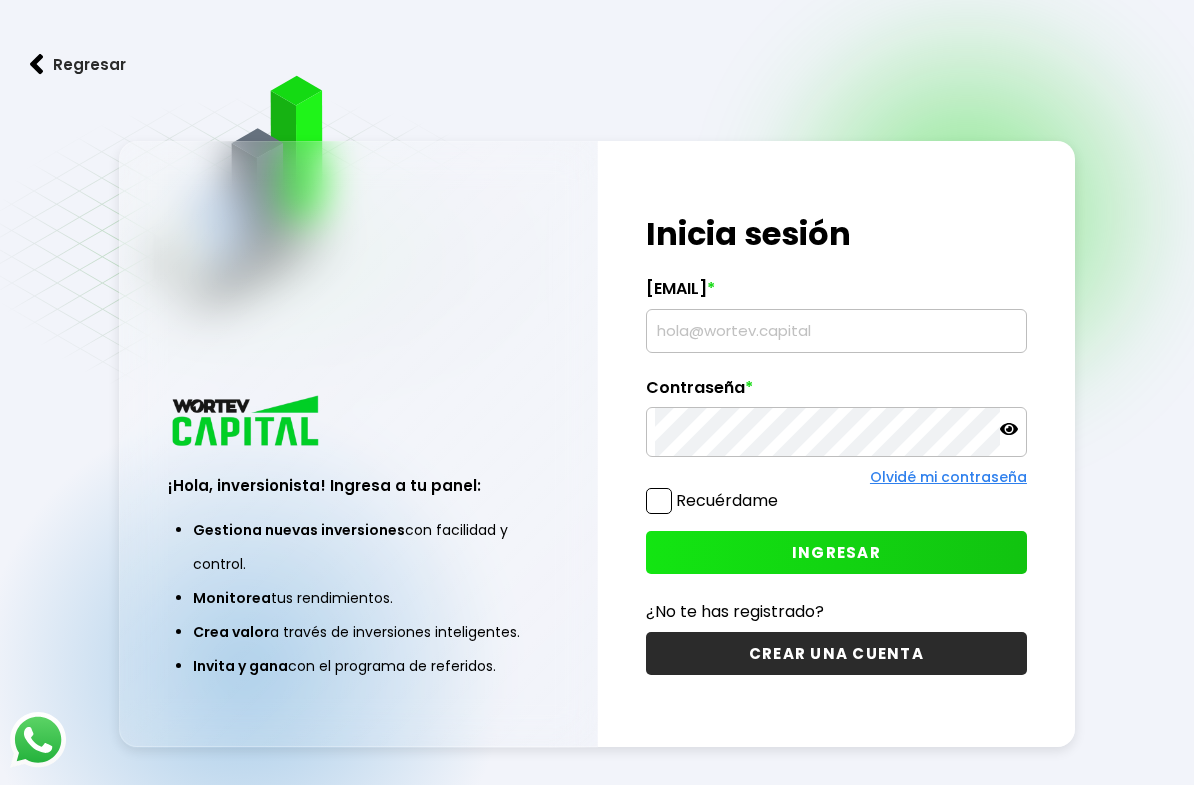 scroll, scrollTop: 0, scrollLeft: 0, axis: both 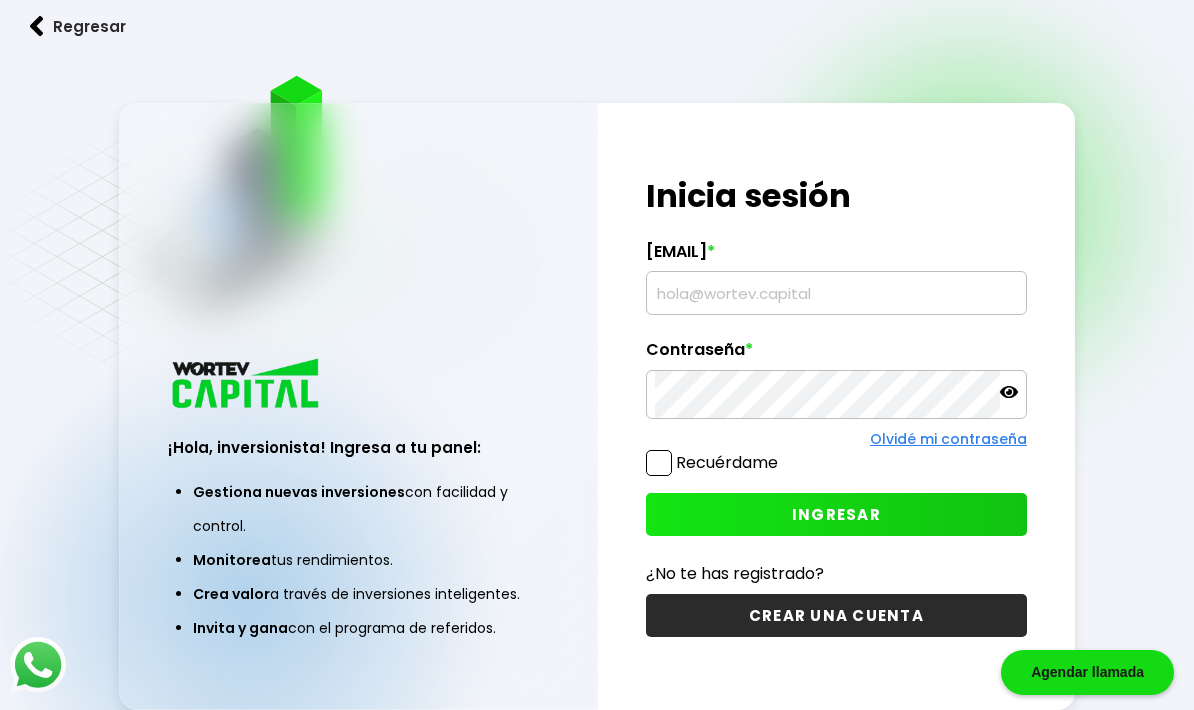 click on "¡Hola, inversionista! Ingresa a tu panel: Gestiona nuevas inversiones  con facilidad y control. Monitorea  tus rendimientos. Crea valor  a través de inversiones inteligentes. Invita y gana  con el programa de referidos." at bounding box center (358, 406) 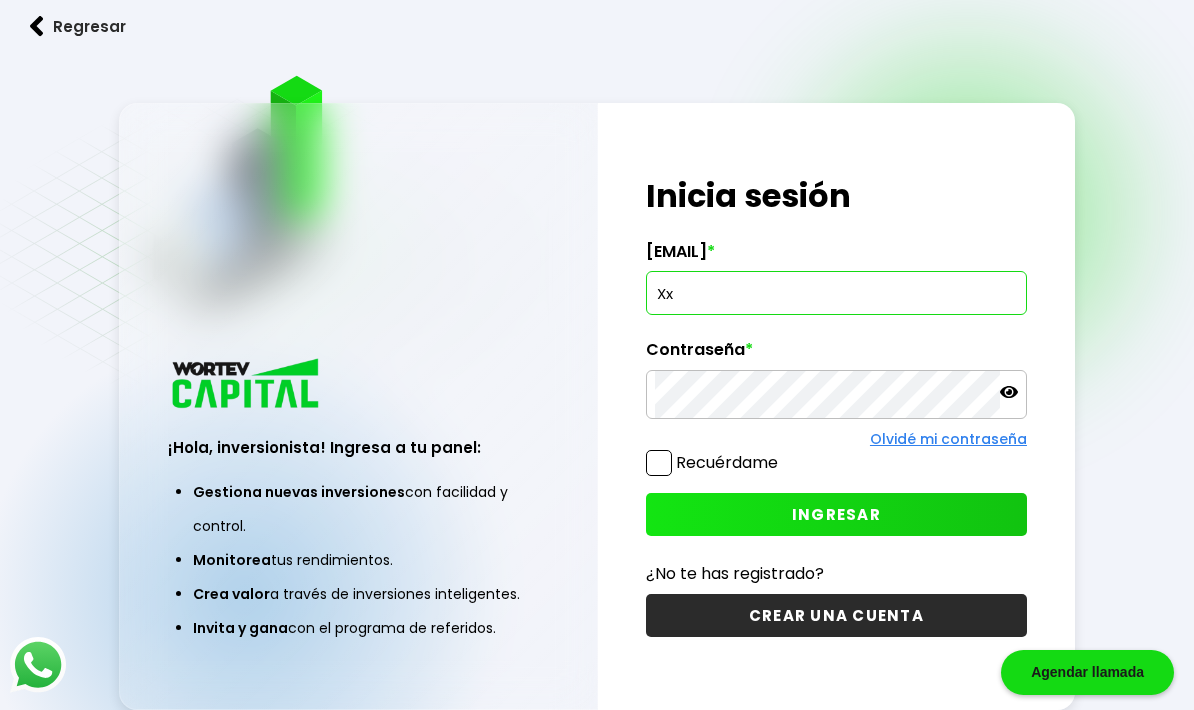 type on "[EMAIL]" 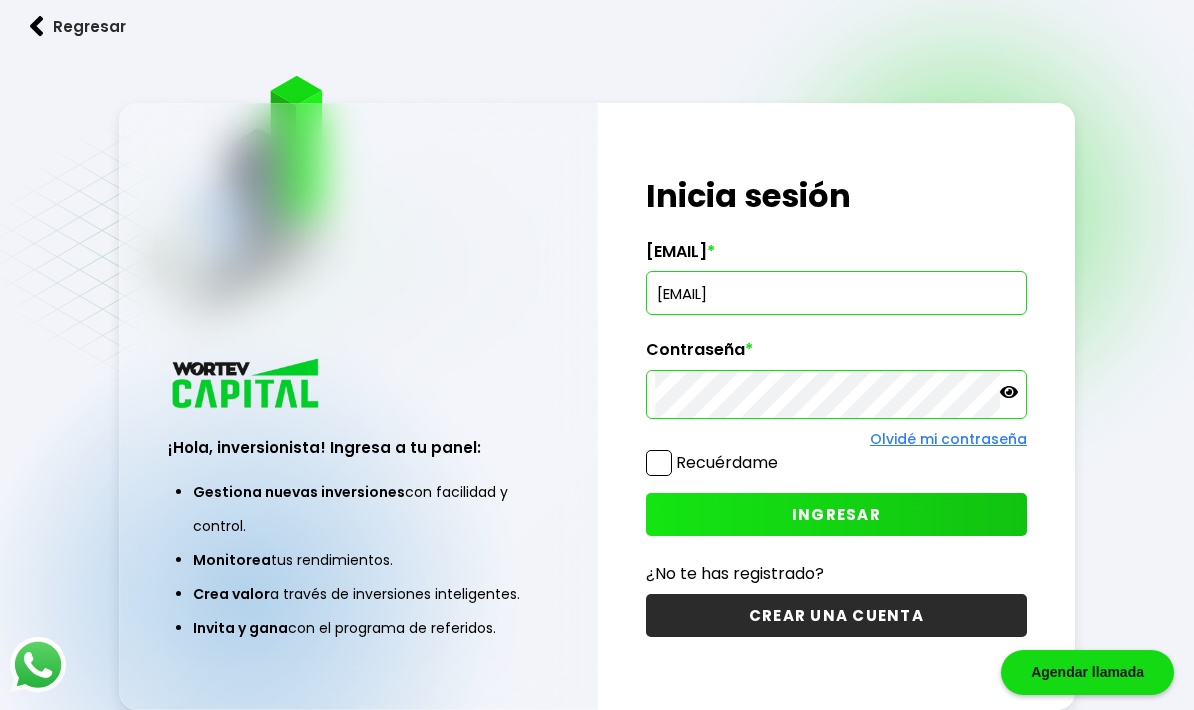 click on "INGRESAR" at bounding box center [836, 514] 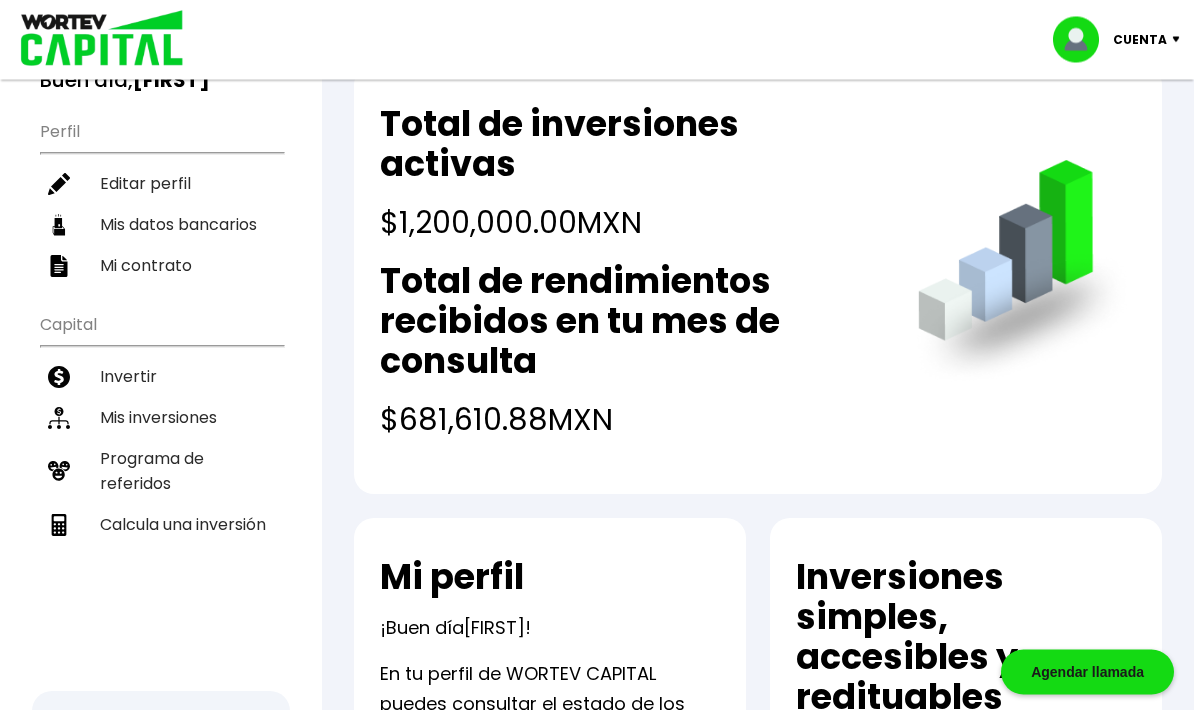 scroll, scrollTop: 0, scrollLeft: 0, axis: both 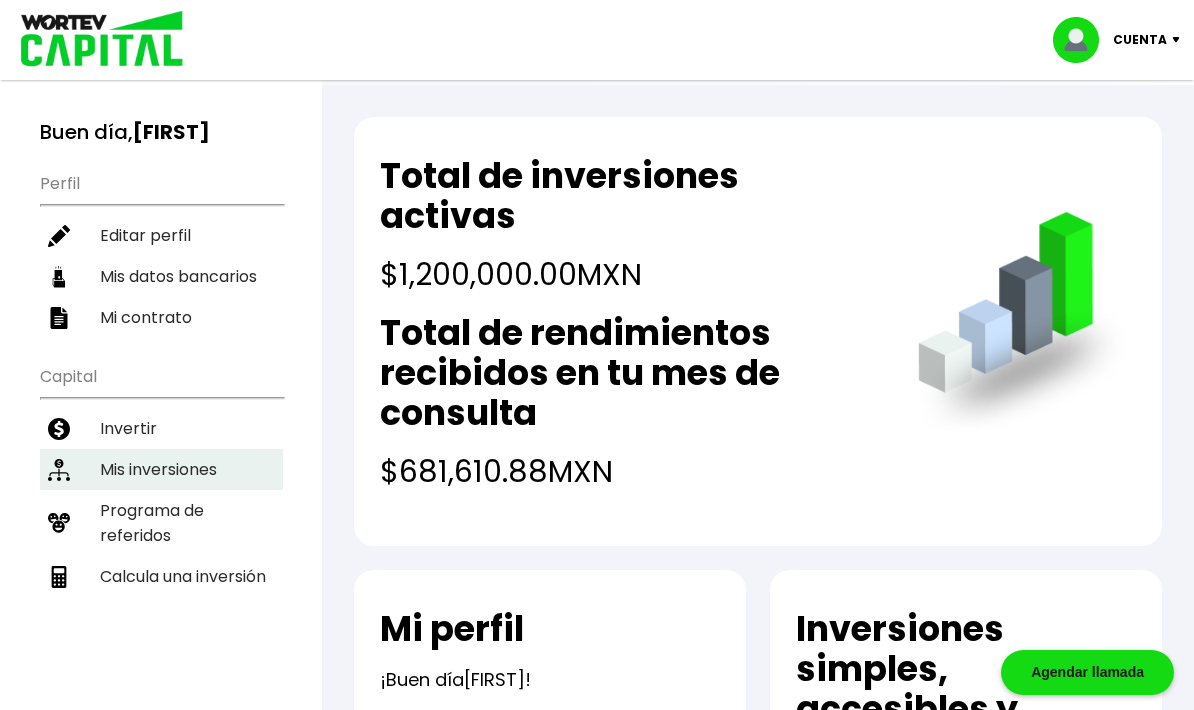 click on "Mis inversiones" at bounding box center (161, 469) 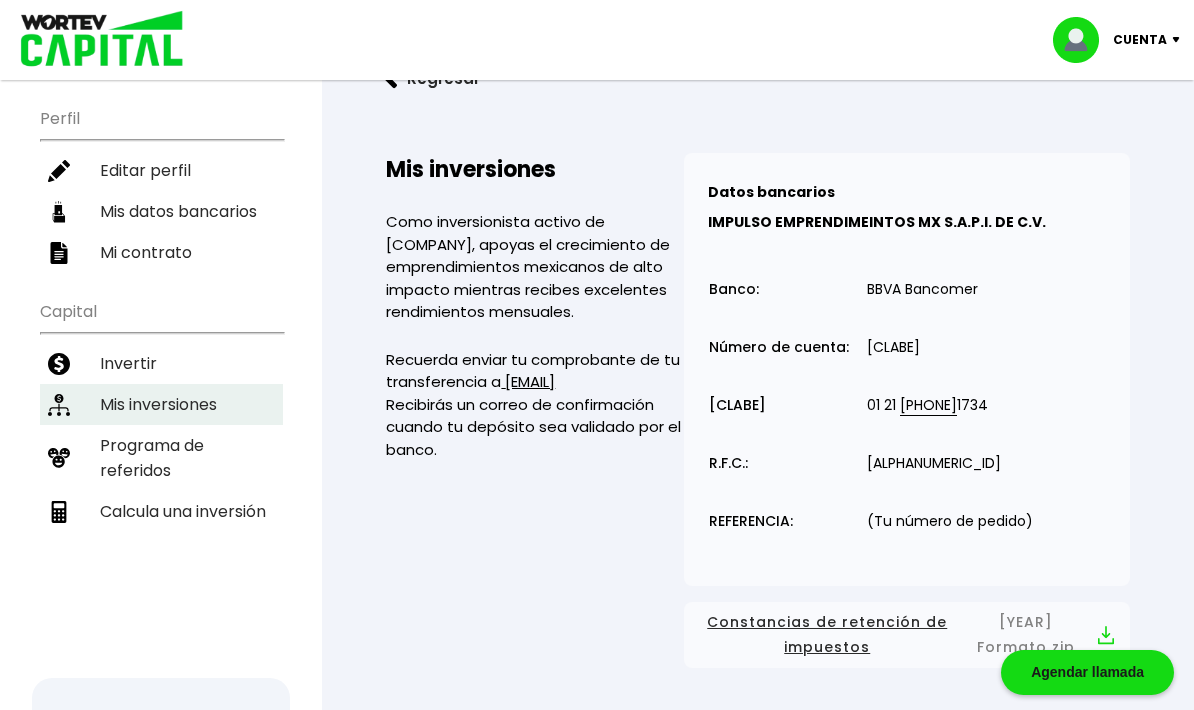 scroll, scrollTop: 0, scrollLeft: 0, axis: both 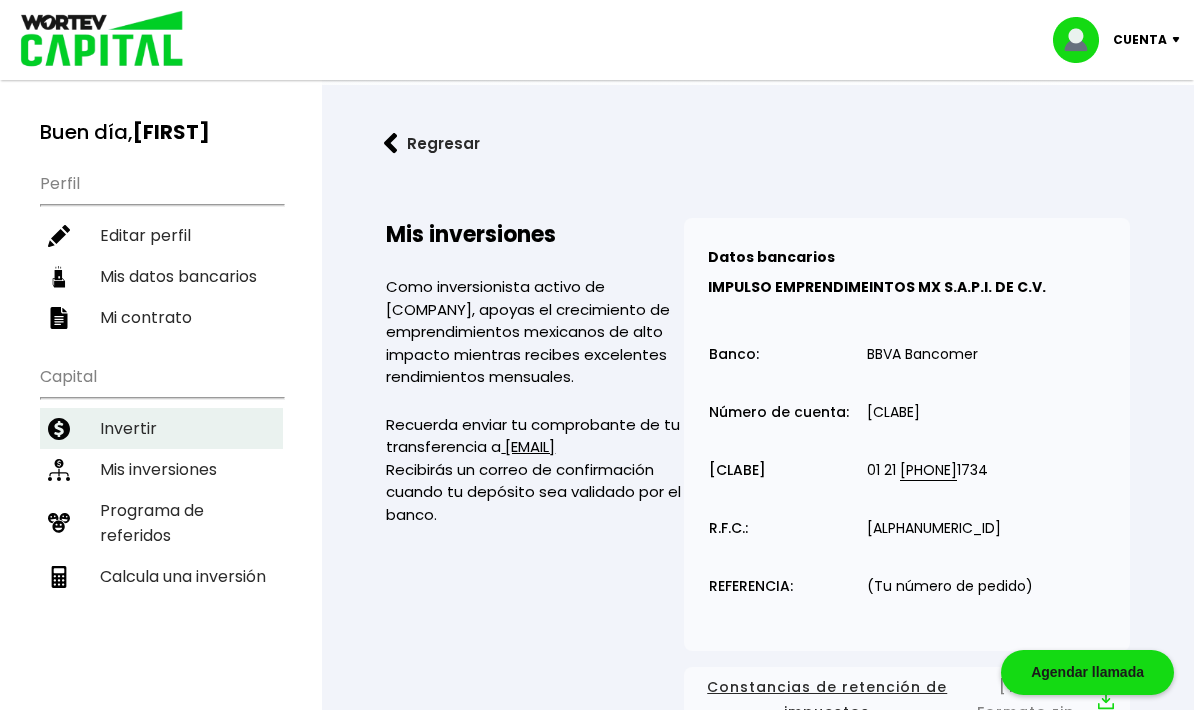 click on "Invertir" at bounding box center (161, 428) 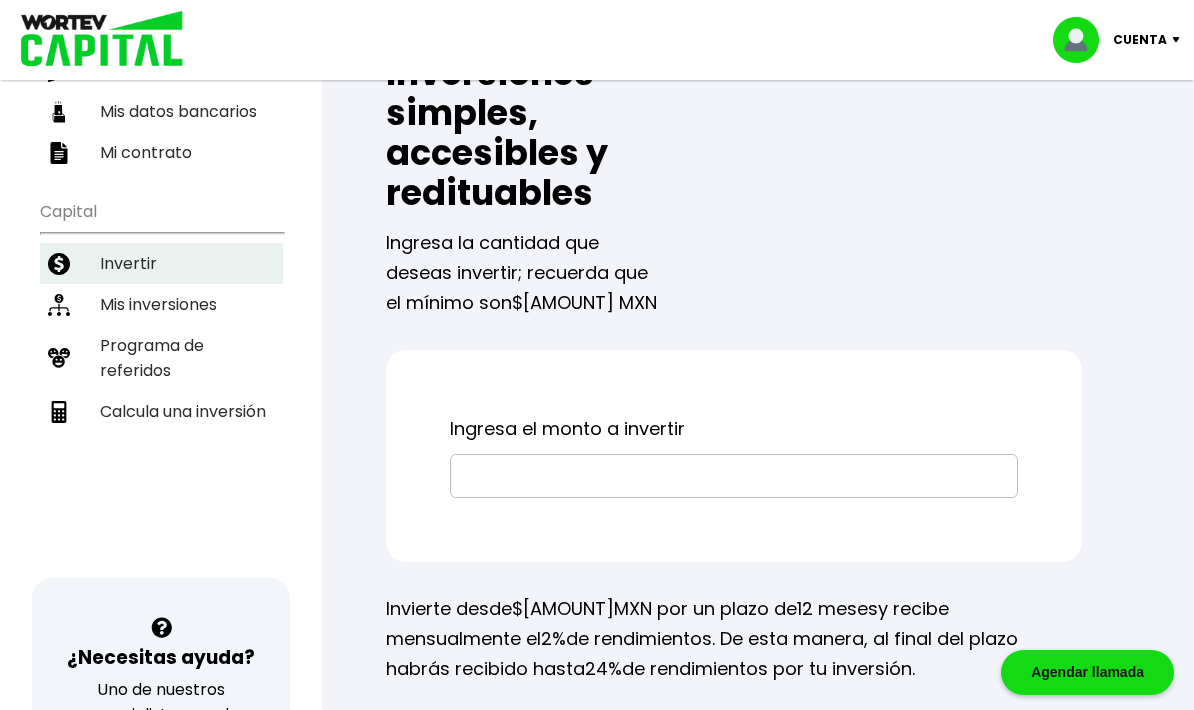 scroll, scrollTop: 169, scrollLeft: 0, axis: vertical 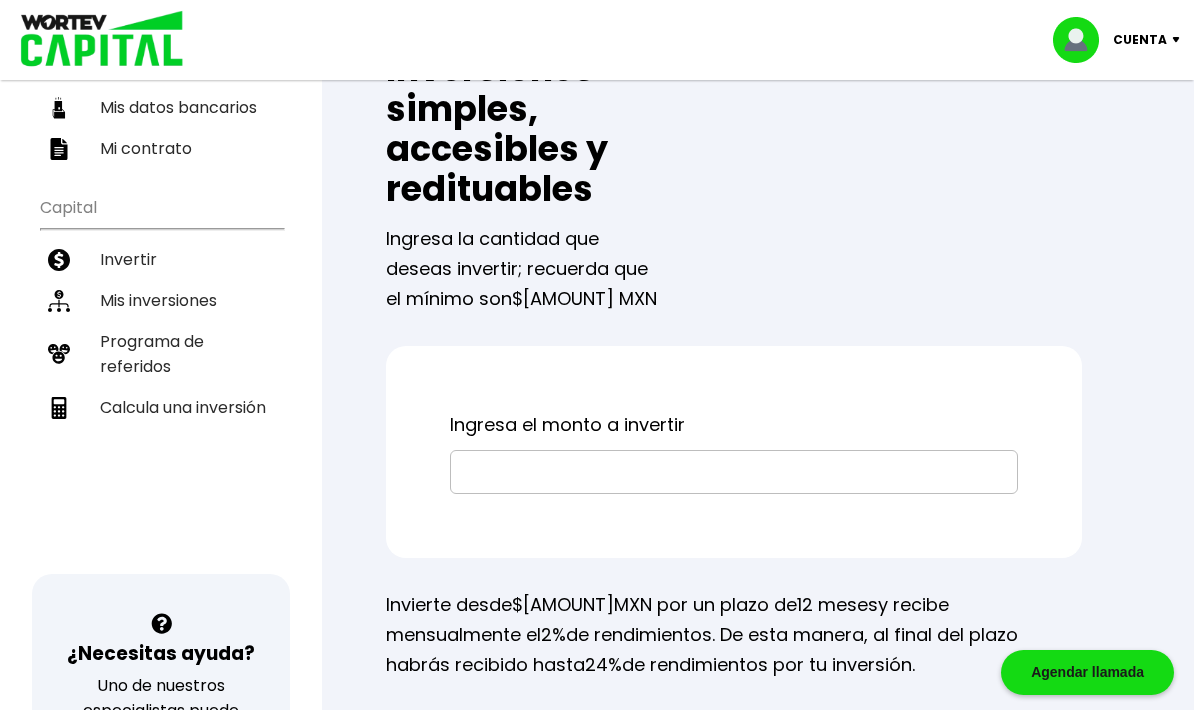 click at bounding box center (734, 472) 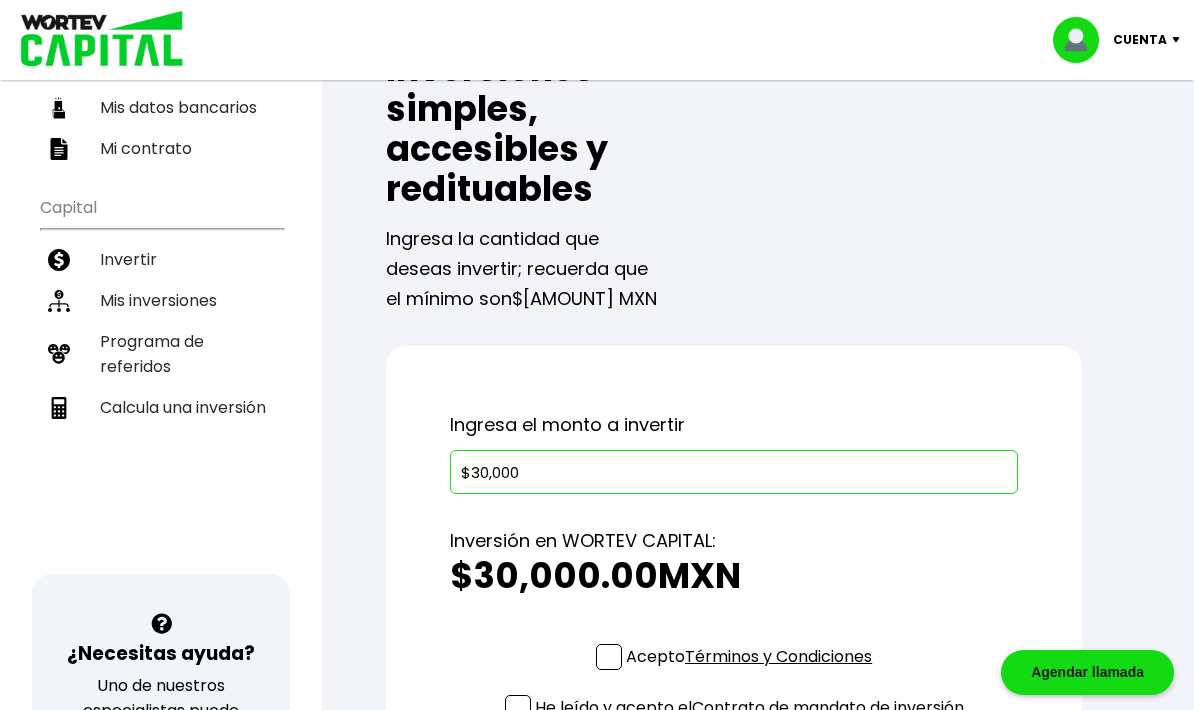 type on "$[AMOUNT]" 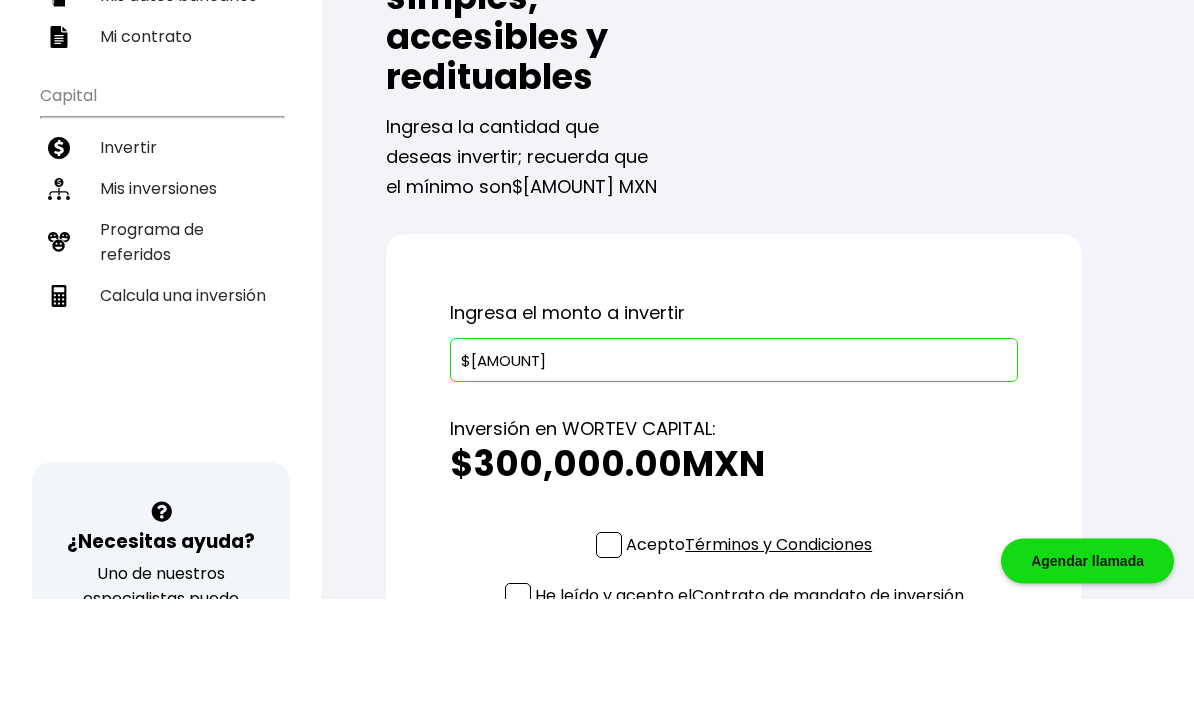 click at bounding box center (609, 657) 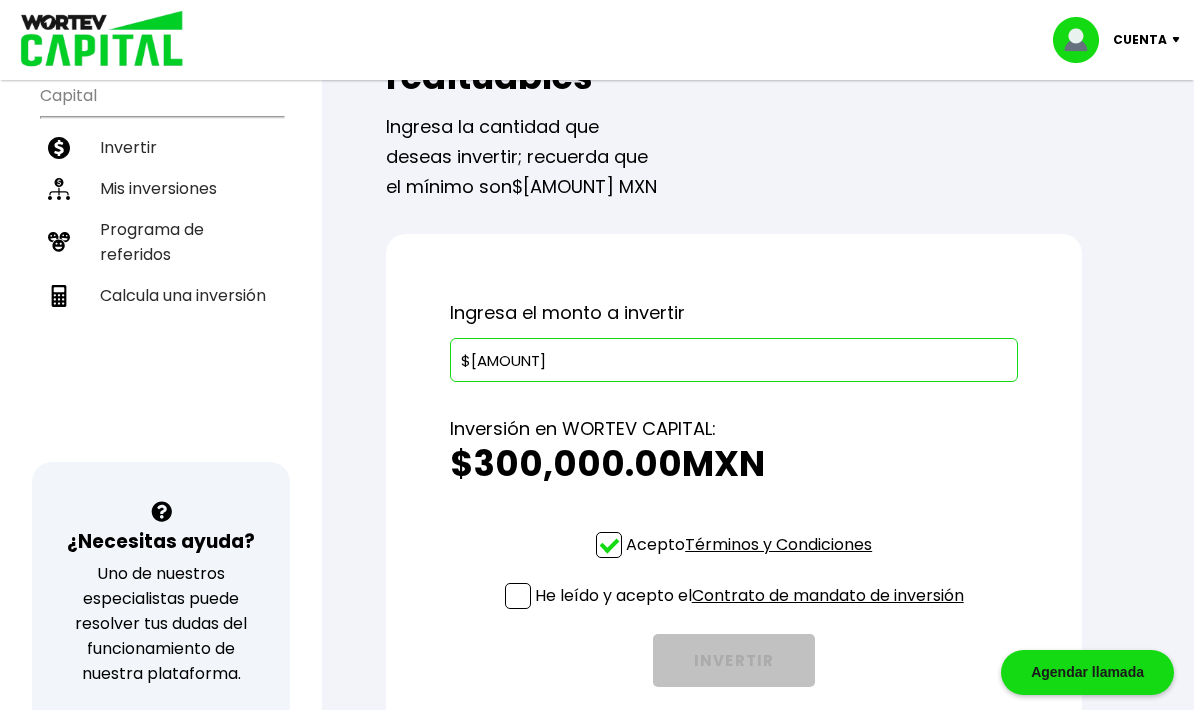 click on "He leído y acepto el Contrato de mandato de inversión" at bounding box center (749, 595) 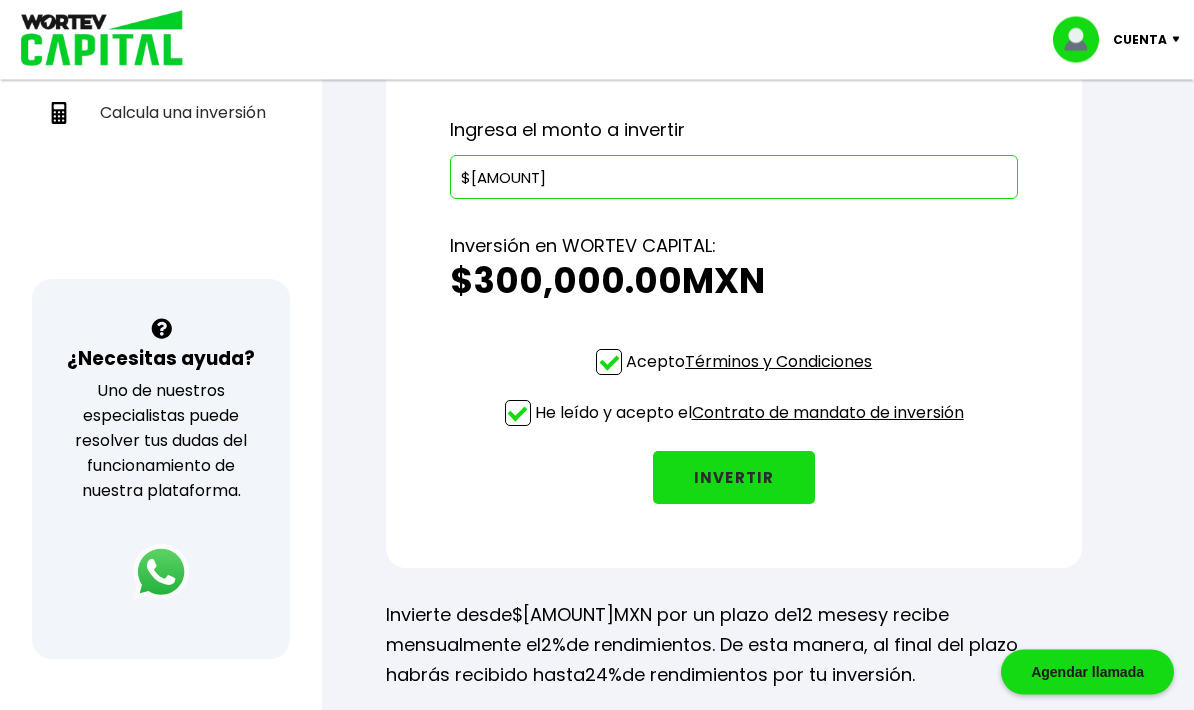 scroll, scrollTop: 464, scrollLeft: 0, axis: vertical 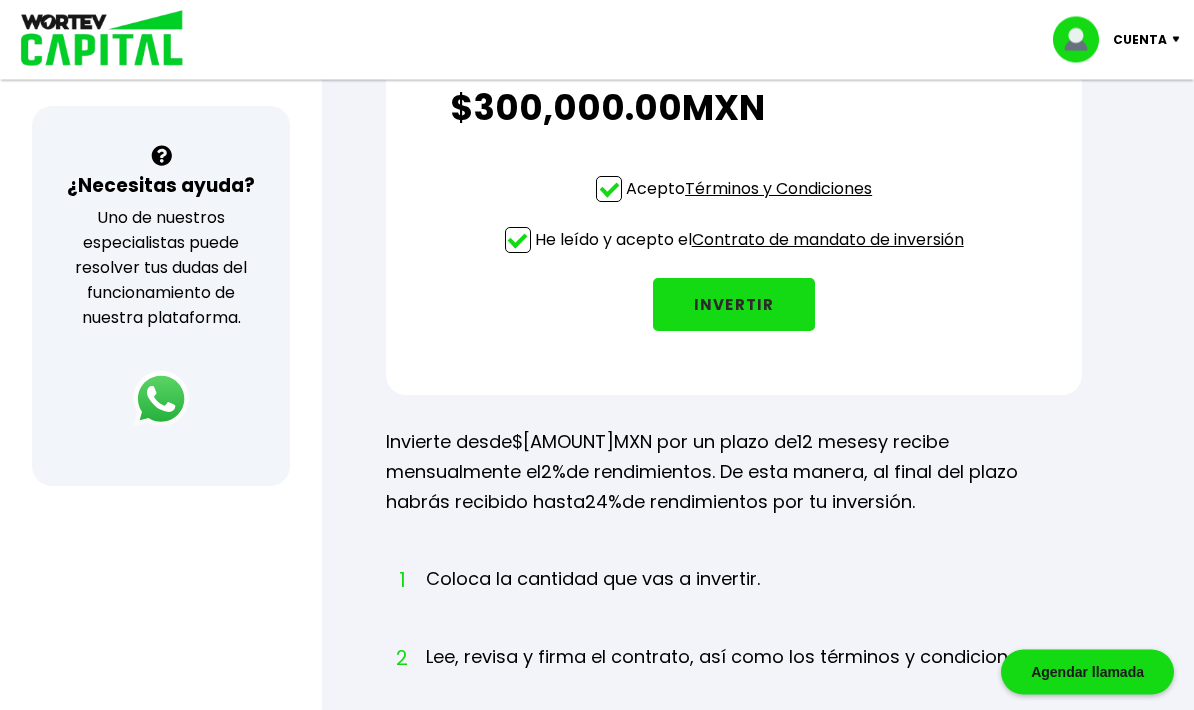 click on "INVERTIR" at bounding box center [734, 305] 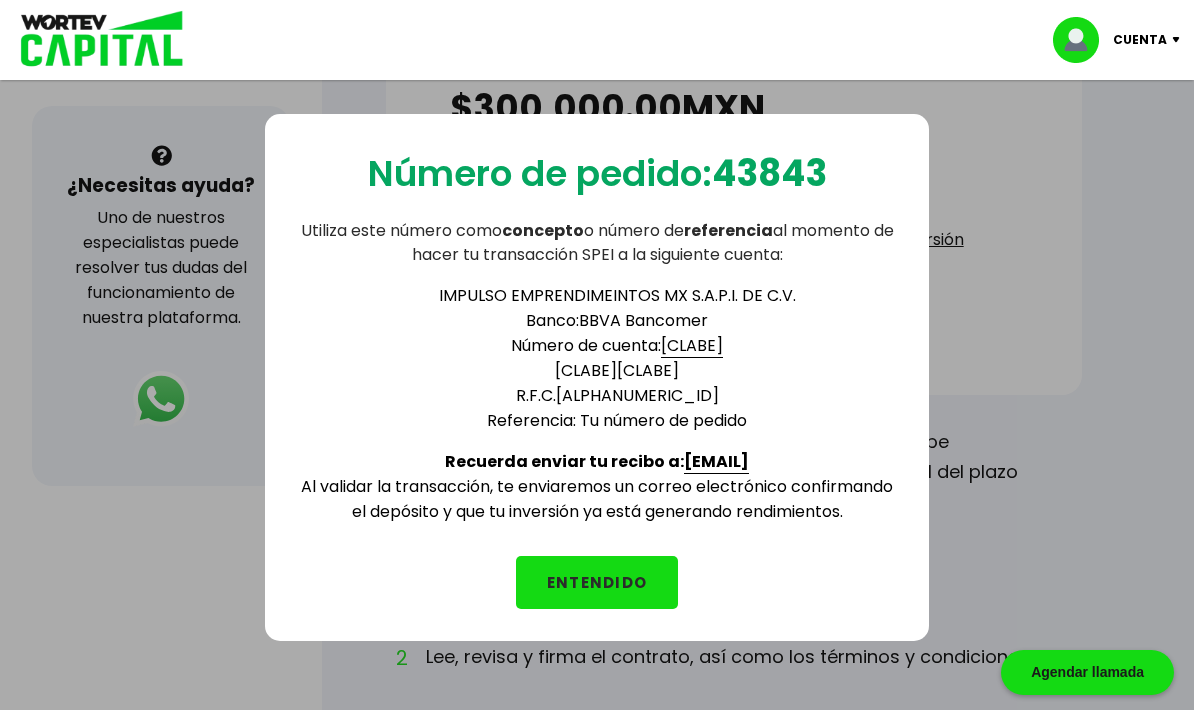 click on "ENTENDIDO" at bounding box center (597, 582) 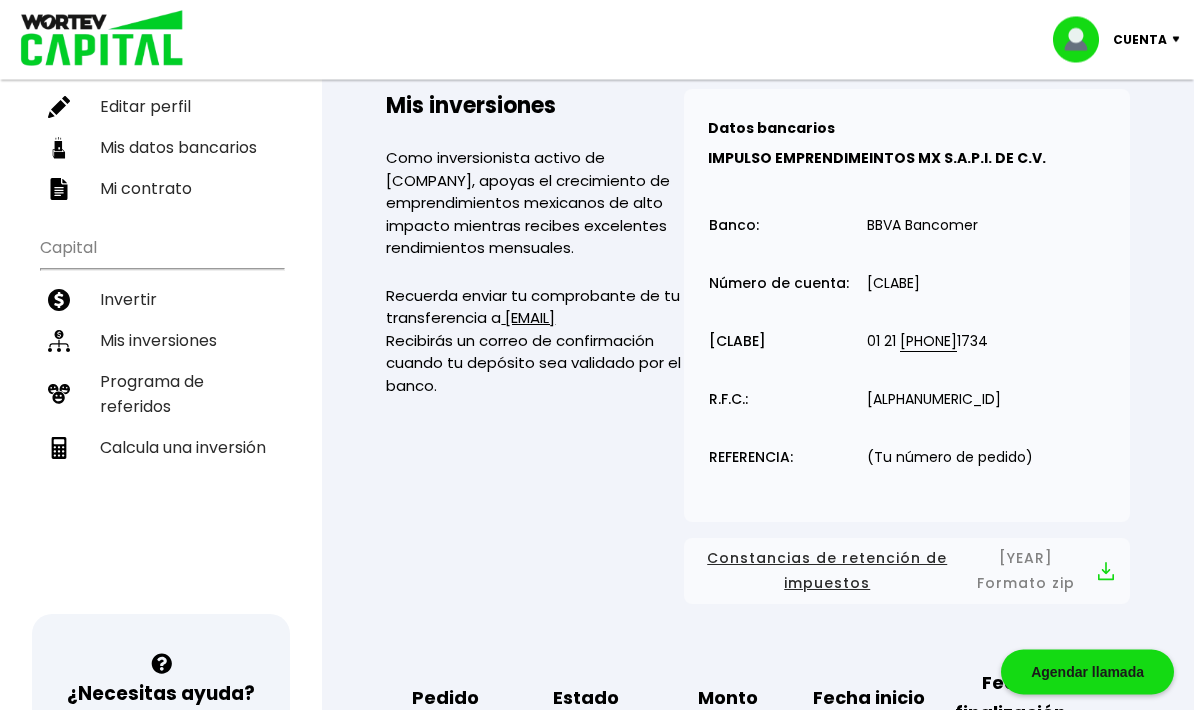 scroll, scrollTop: 131, scrollLeft: 0, axis: vertical 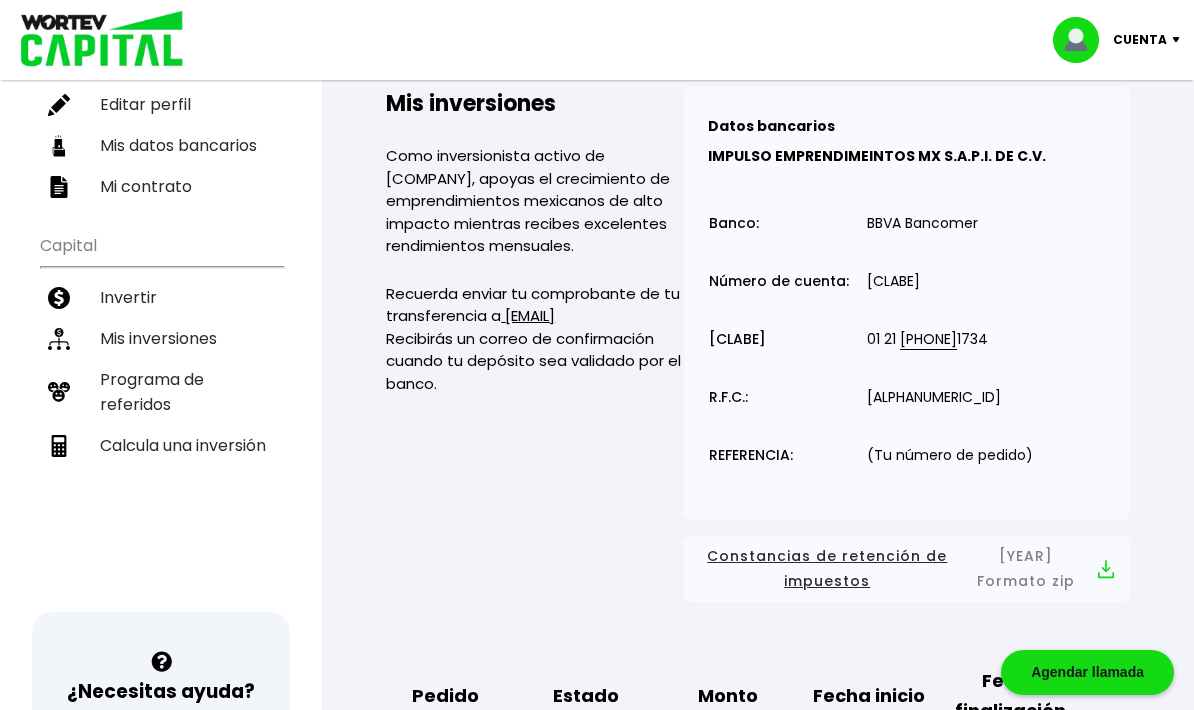 click on "Estado" at bounding box center (586, 696) 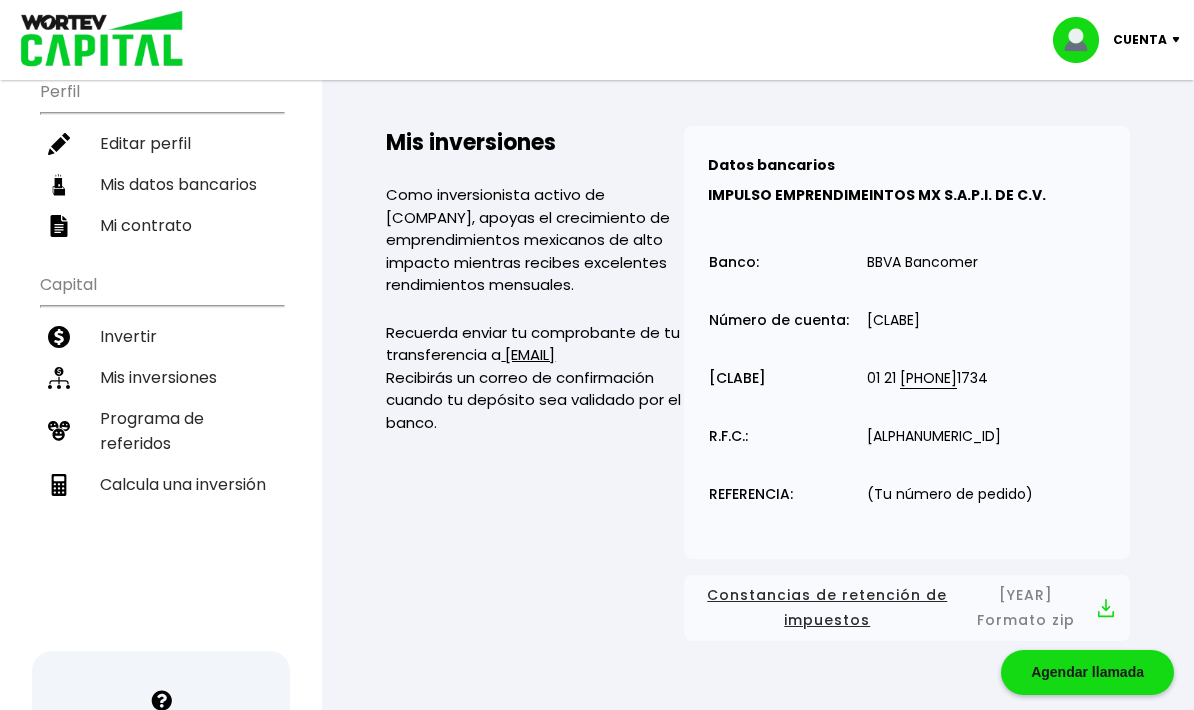 scroll, scrollTop: 0, scrollLeft: 0, axis: both 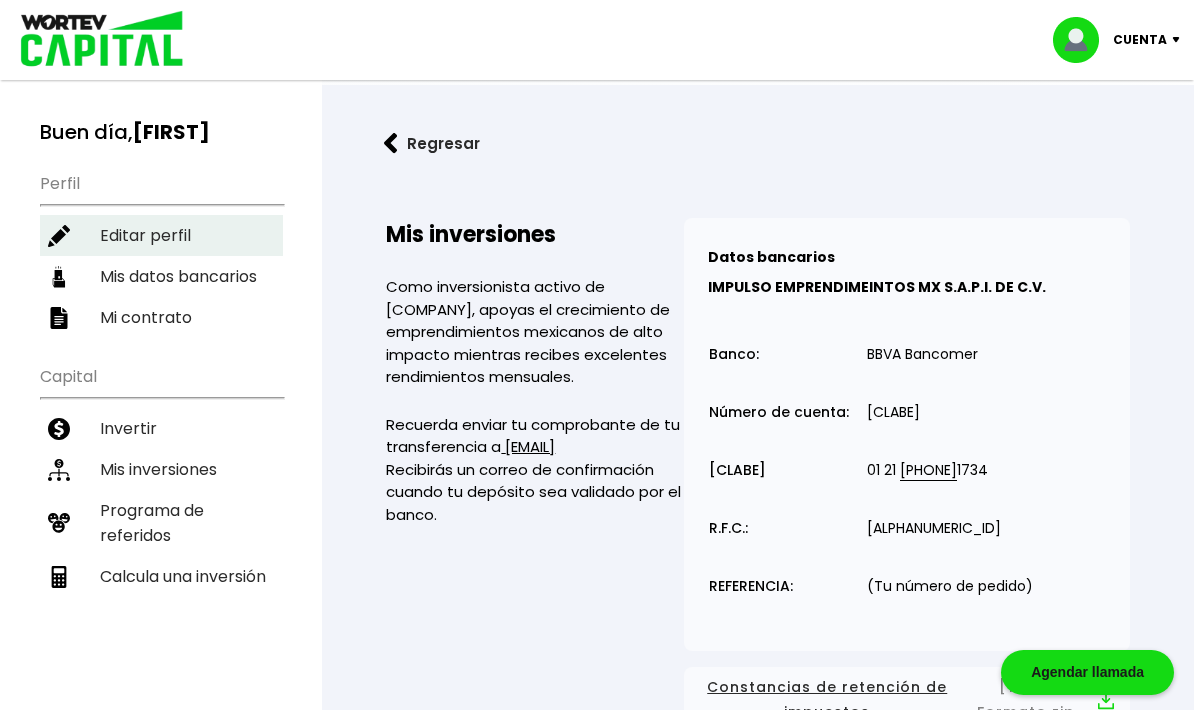 click on "Editar perfil" at bounding box center (161, 235) 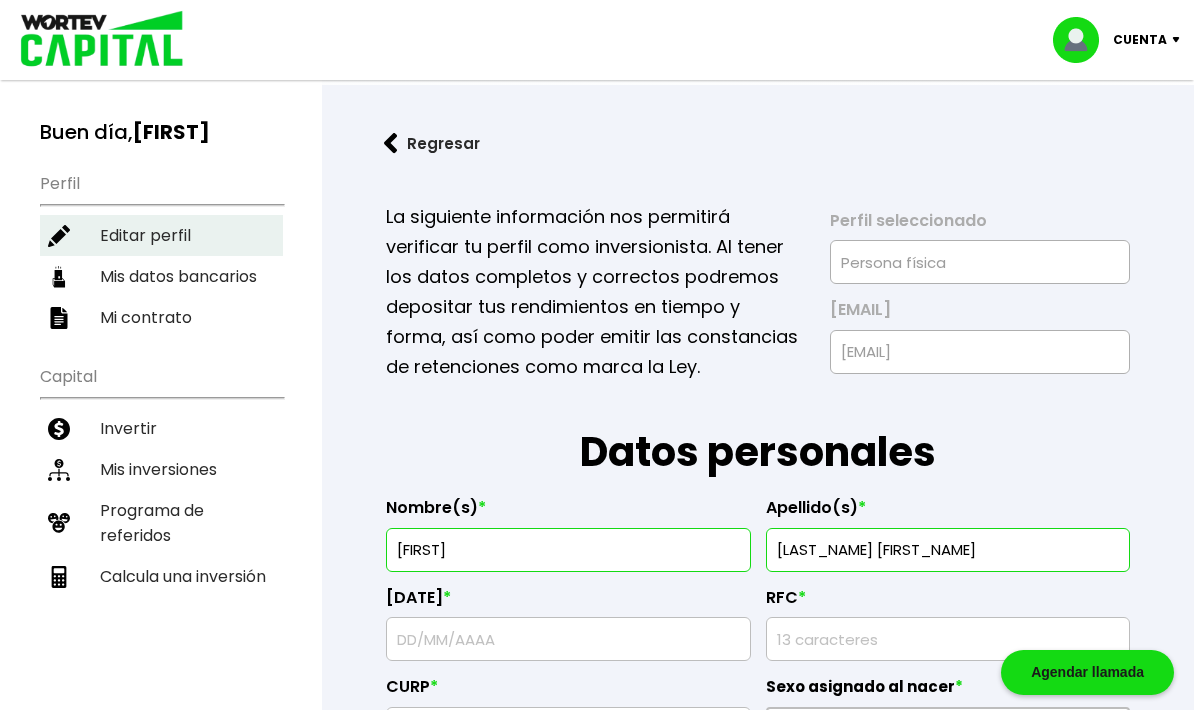 type on "[ALPHANUMERIC_ID]" 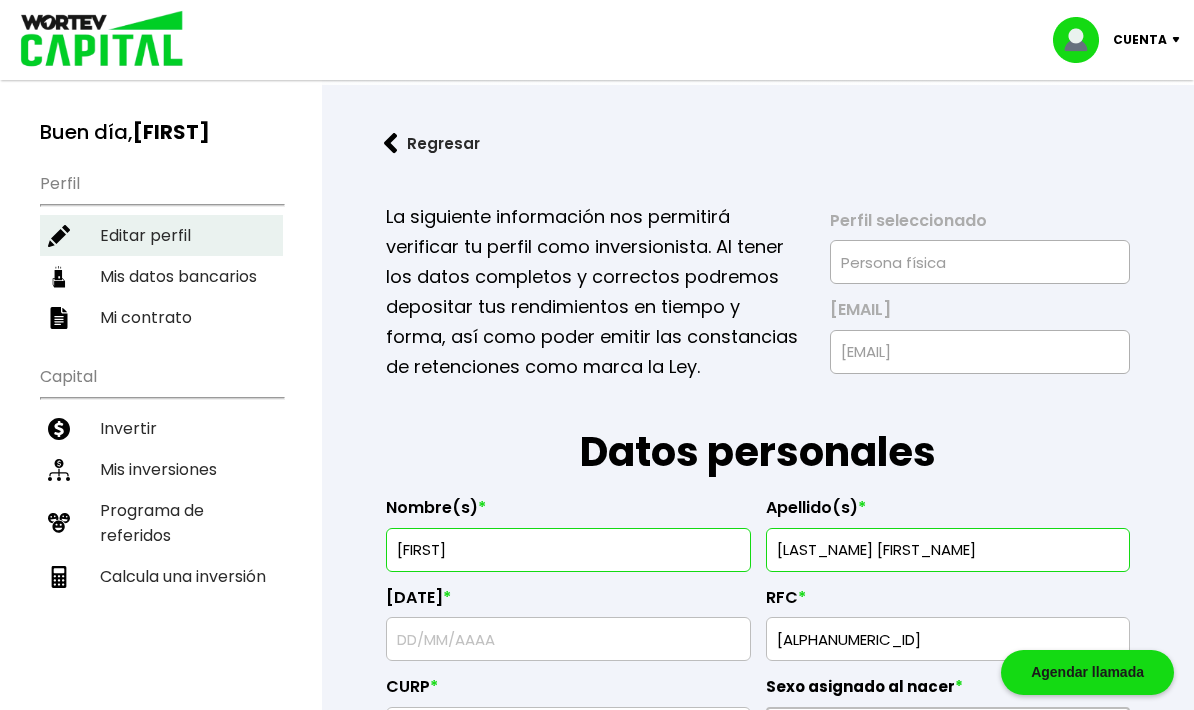 type on "[DATE]" 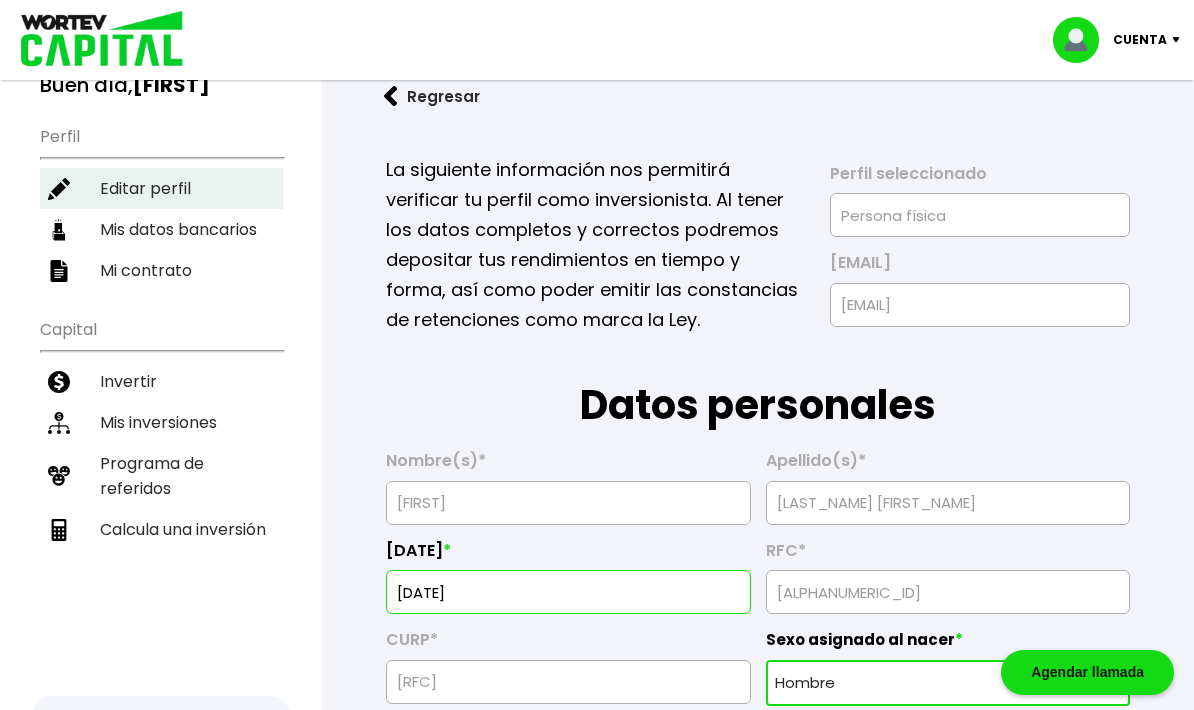 scroll, scrollTop: 0, scrollLeft: 0, axis: both 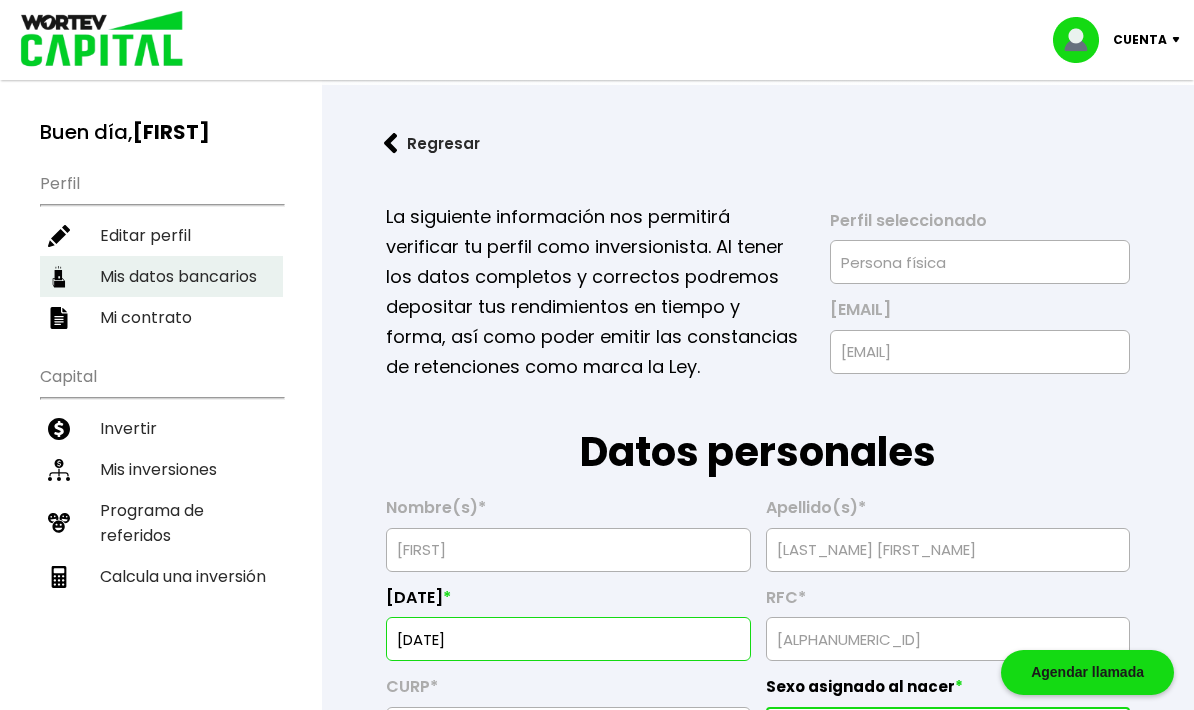 click on "Mis datos bancarios" at bounding box center (161, 276) 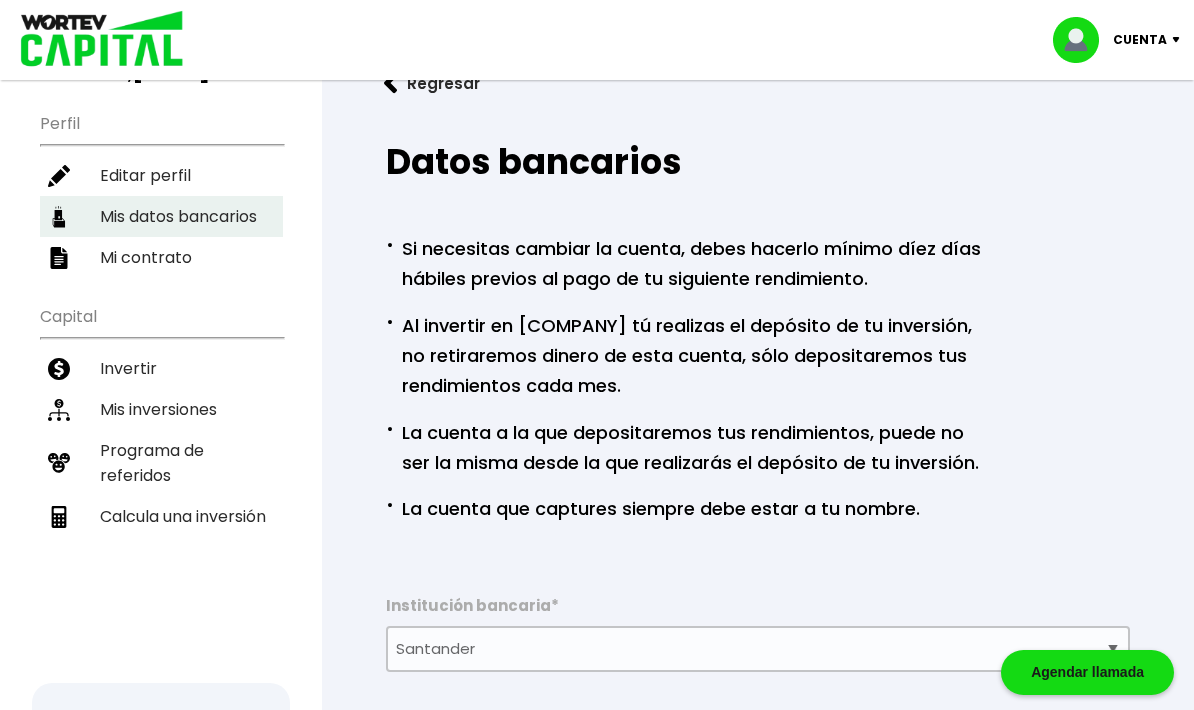 scroll, scrollTop: 59, scrollLeft: 0, axis: vertical 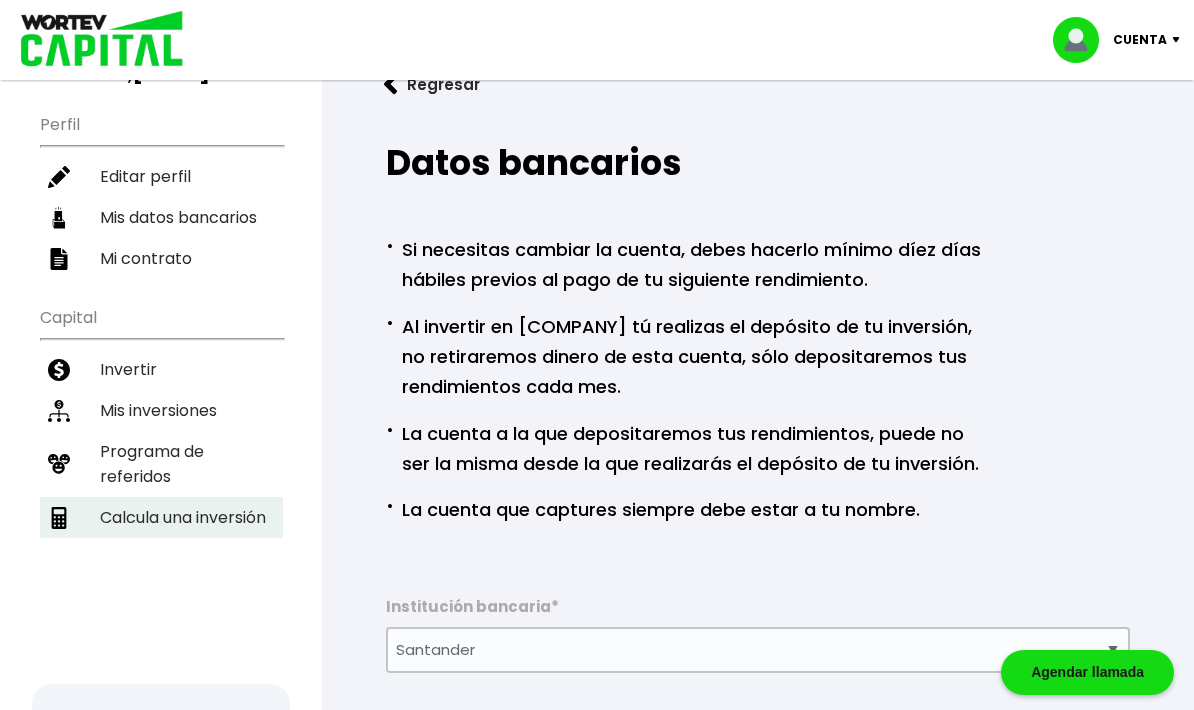 click on "Calcula una inversión" at bounding box center (161, 517) 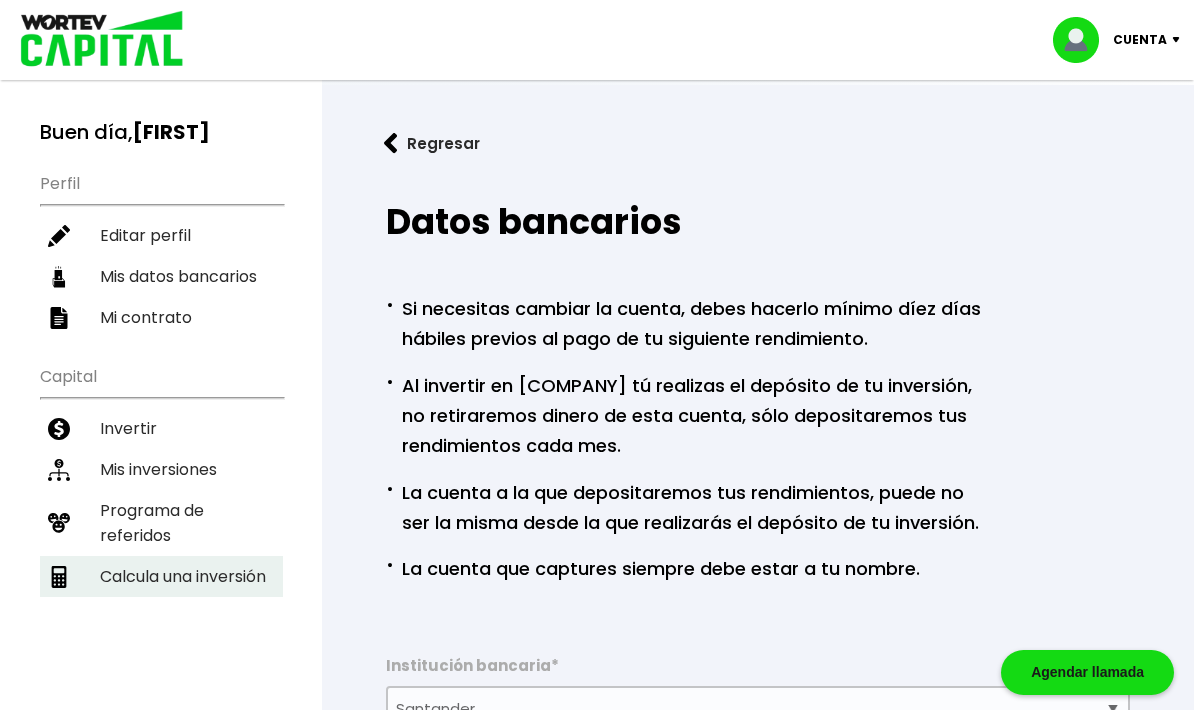 select on "1" 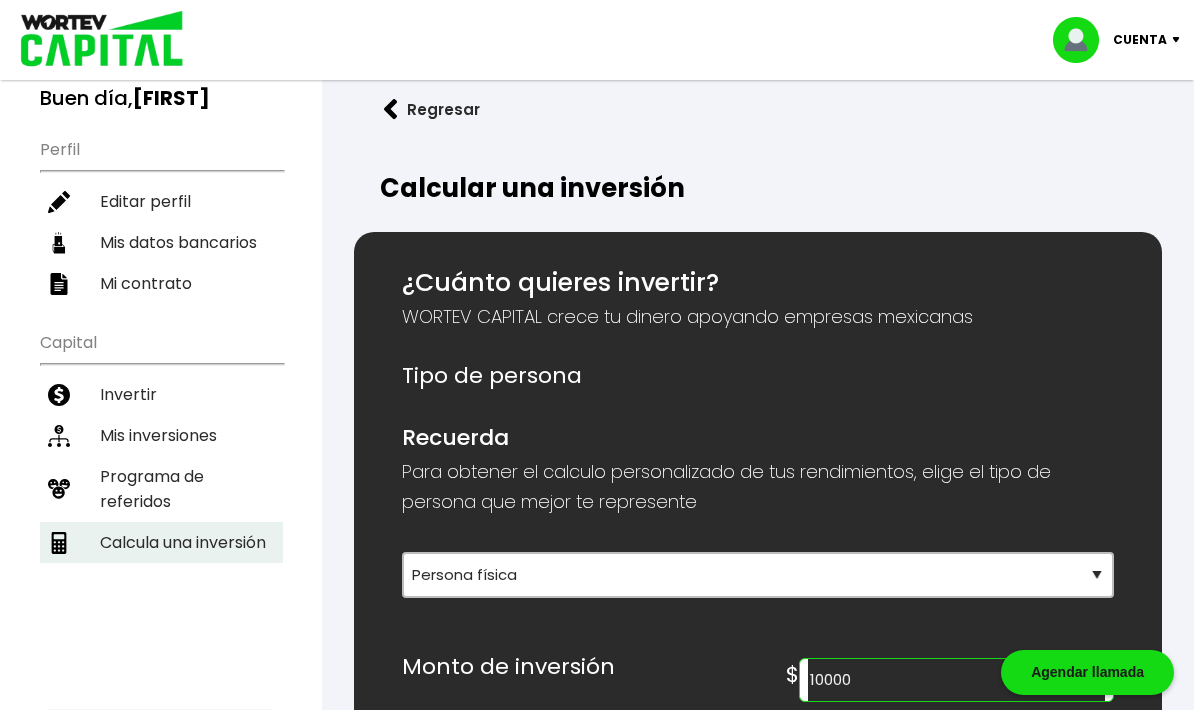 scroll, scrollTop: 0, scrollLeft: 0, axis: both 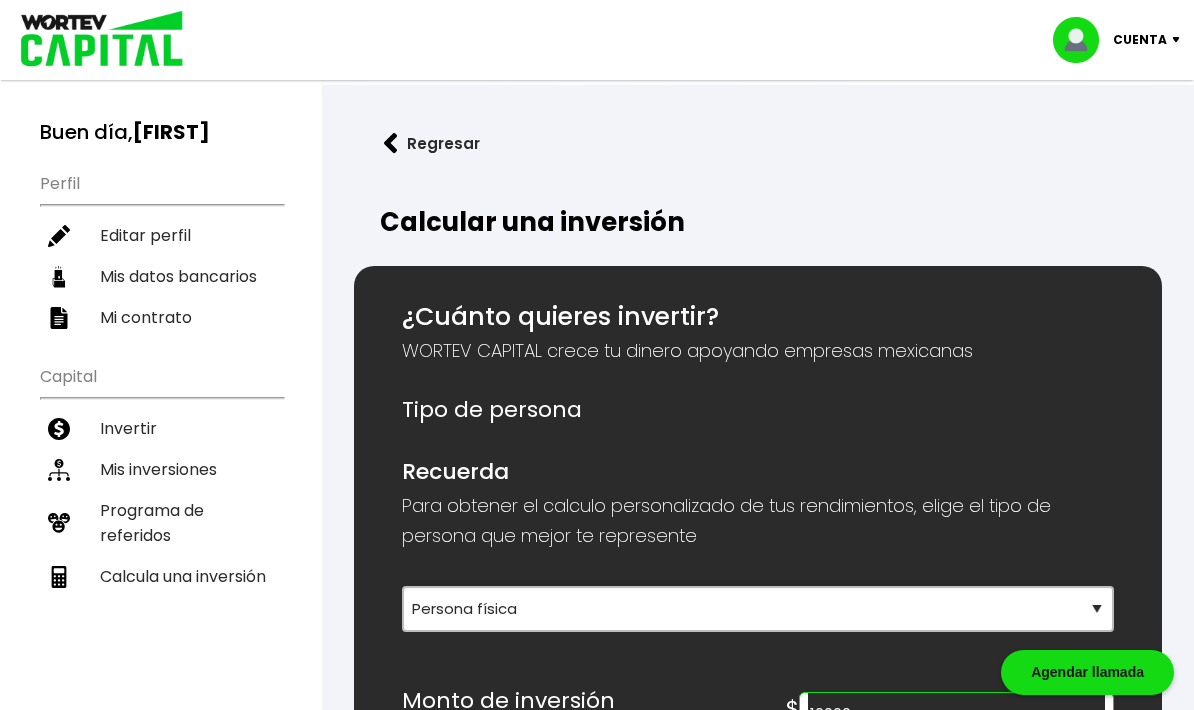 click at bounding box center [391, 143] 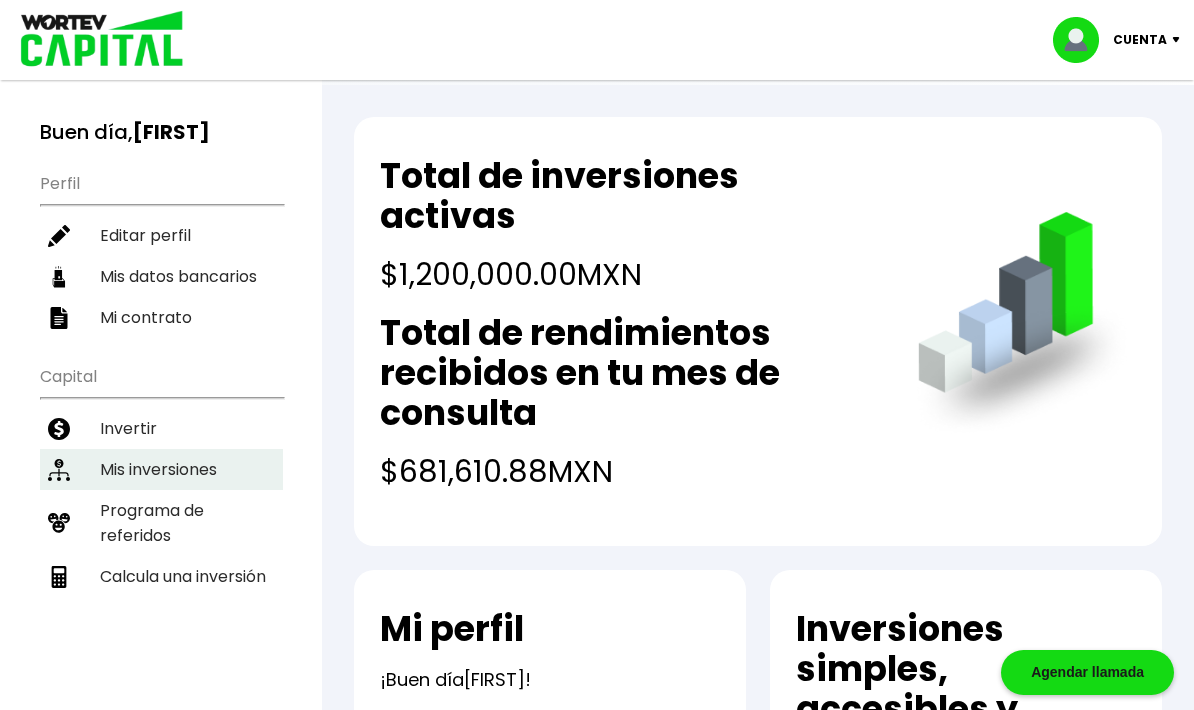 click on "Mis inversiones" at bounding box center [161, 469] 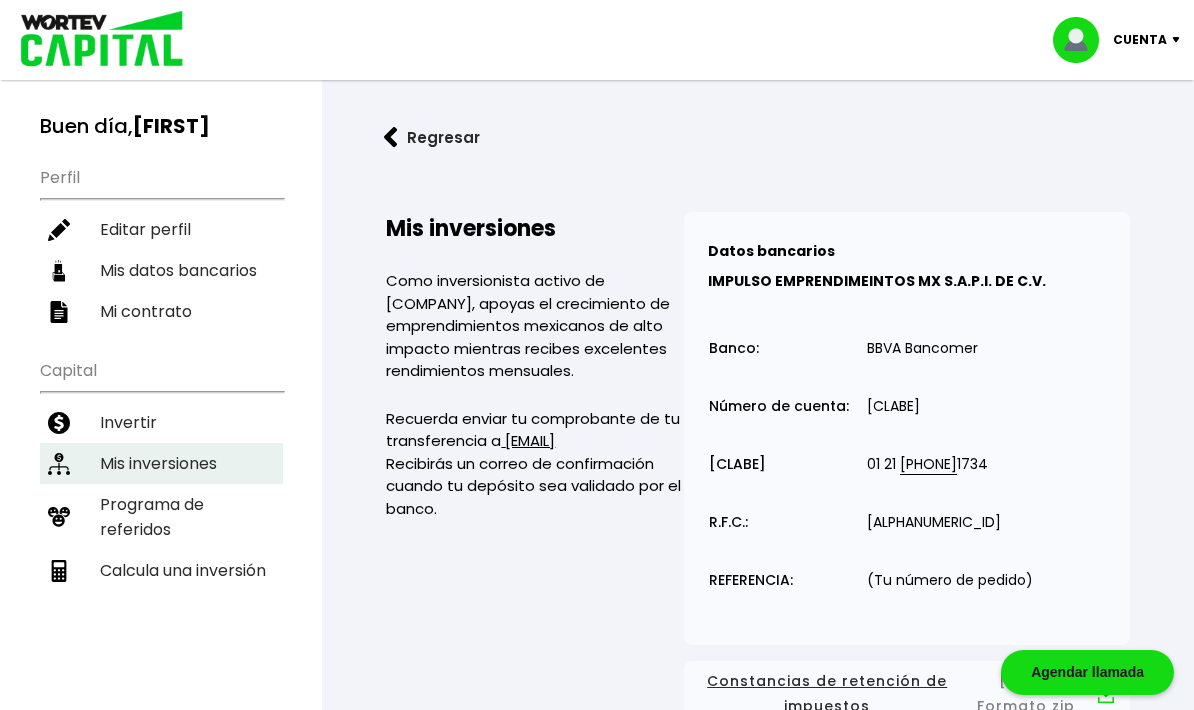 scroll, scrollTop: 5, scrollLeft: 0, axis: vertical 